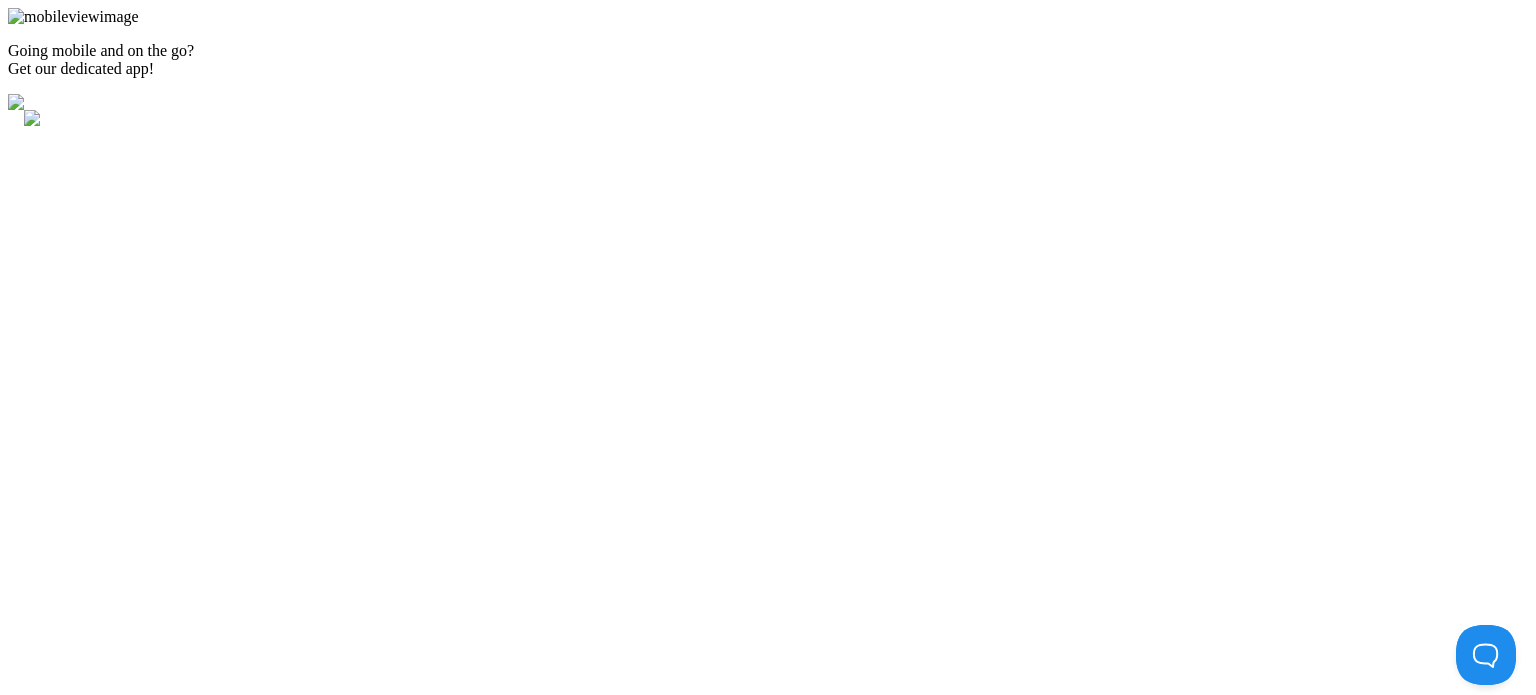 scroll, scrollTop: 0, scrollLeft: 0, axis: both 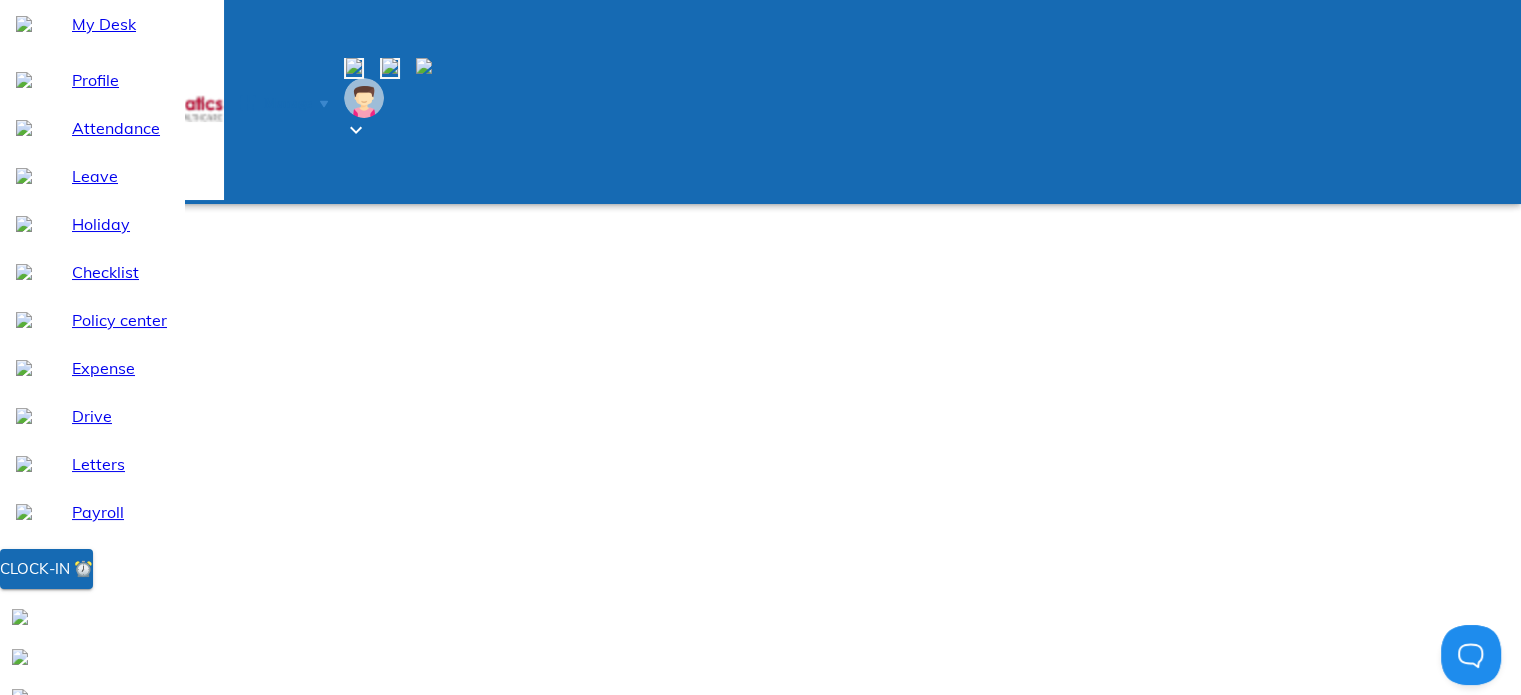click on "Manage" at bounding box center [288, 103] 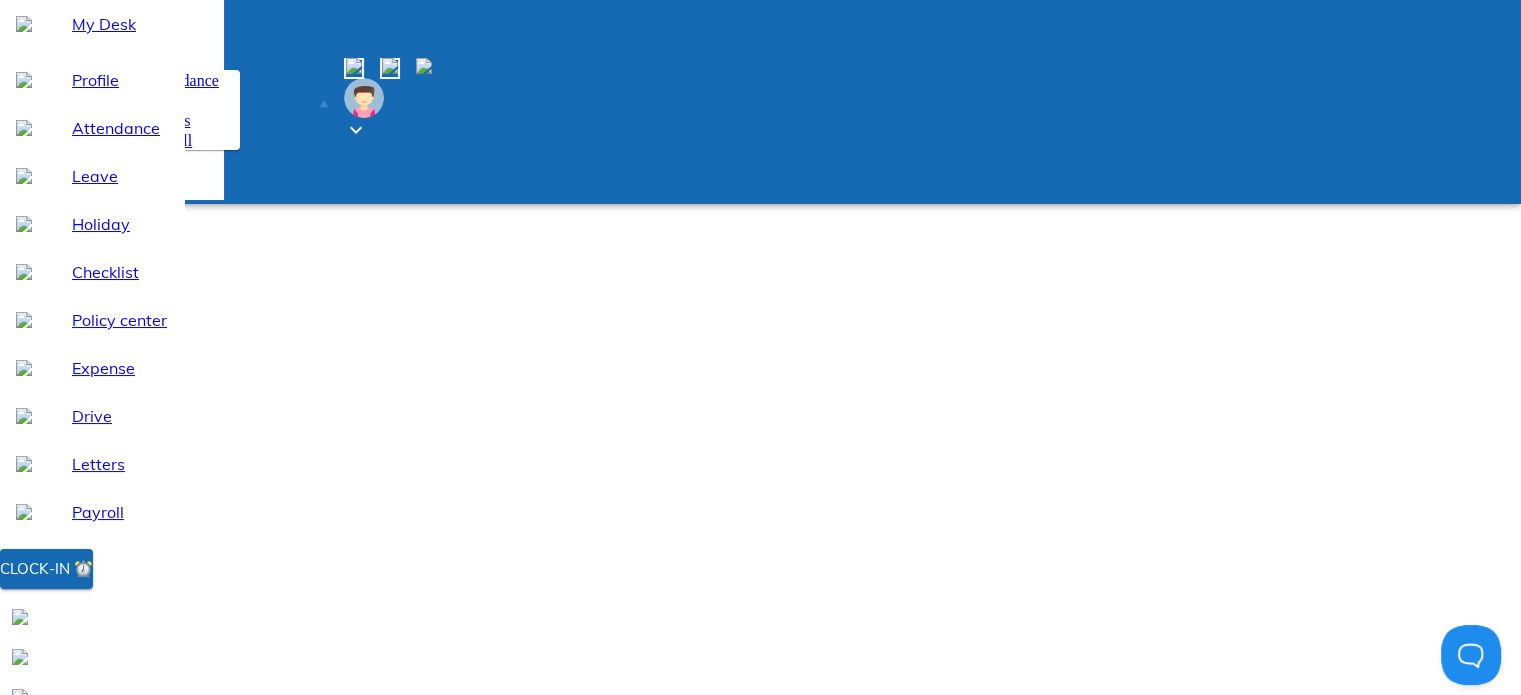 click at bounding box center (138, 140) 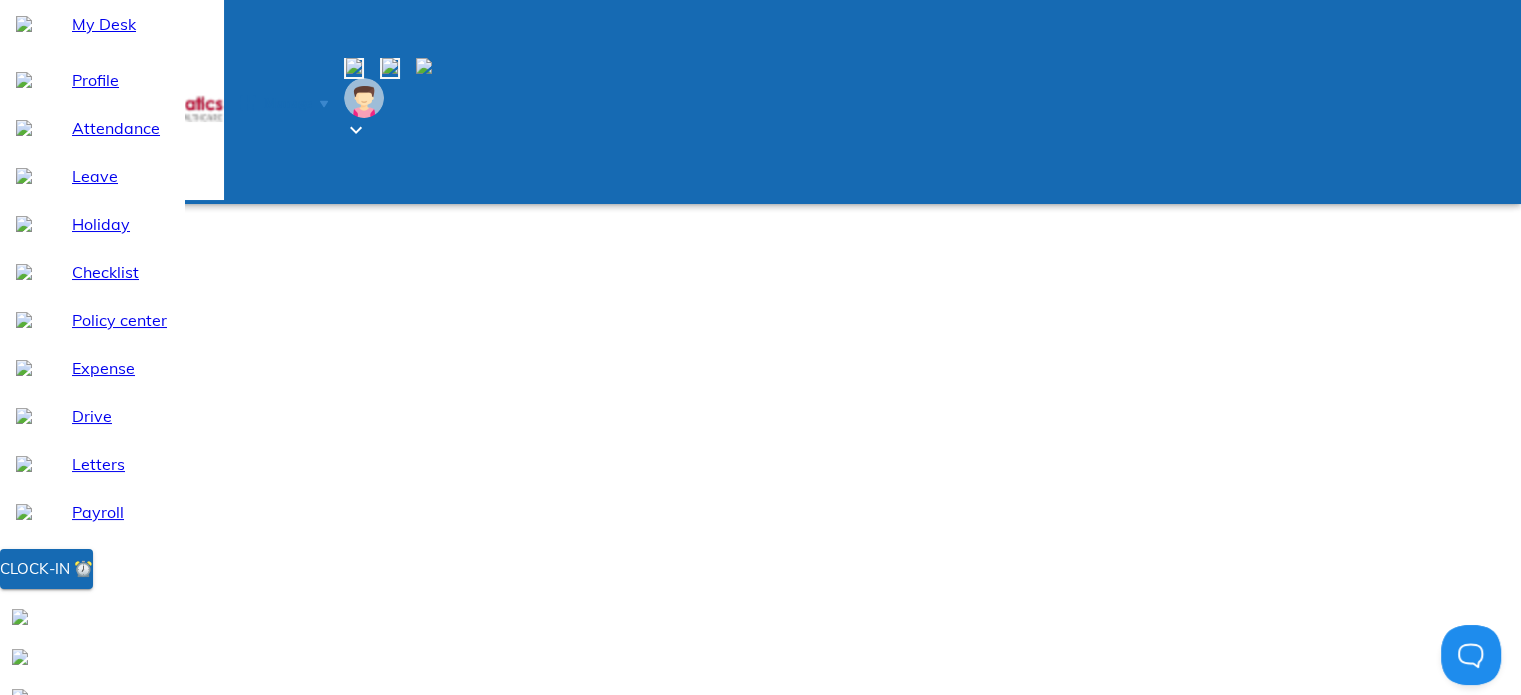 click on "Payroll dashboard" at bounding box center (321, 820) 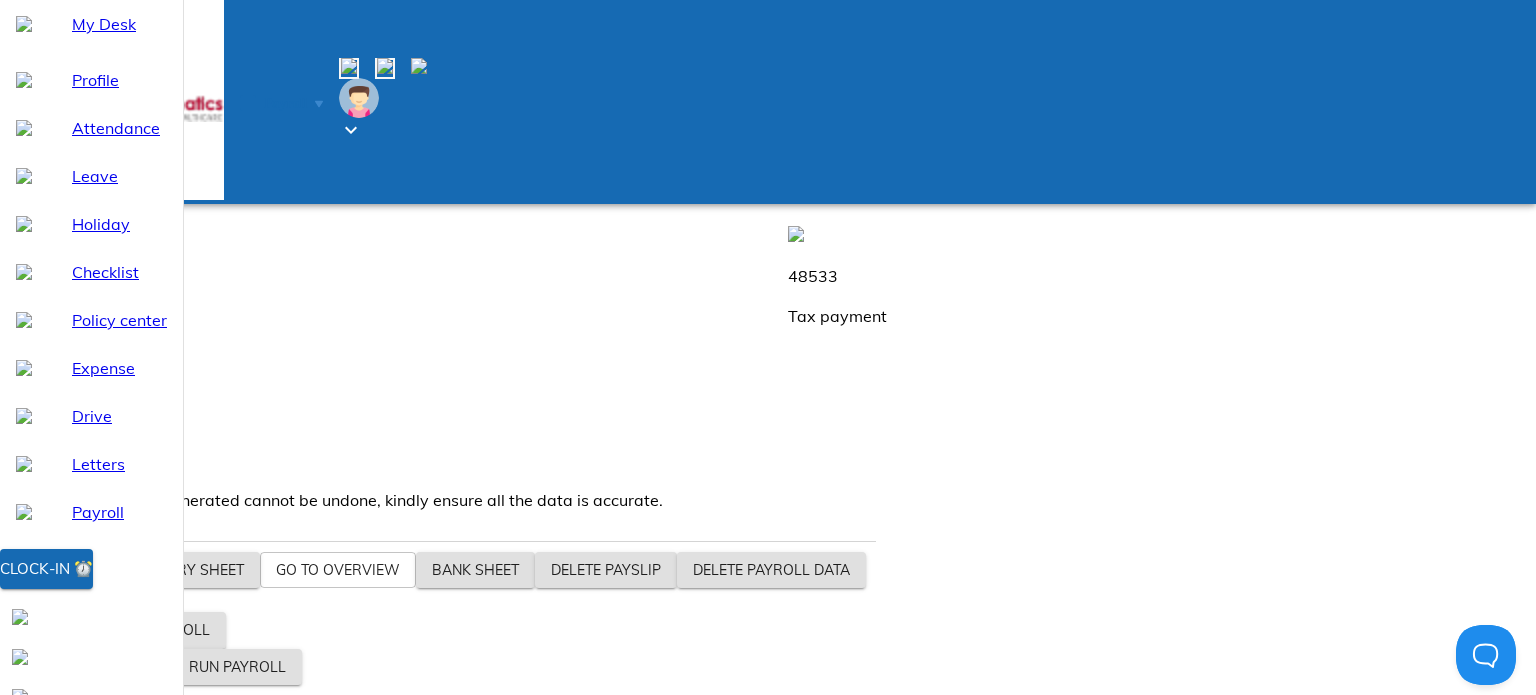 drag, startPoint x: 645, startPoint y: 279, endPoint x: 712, endPoint y: 299, distance: 69.92139 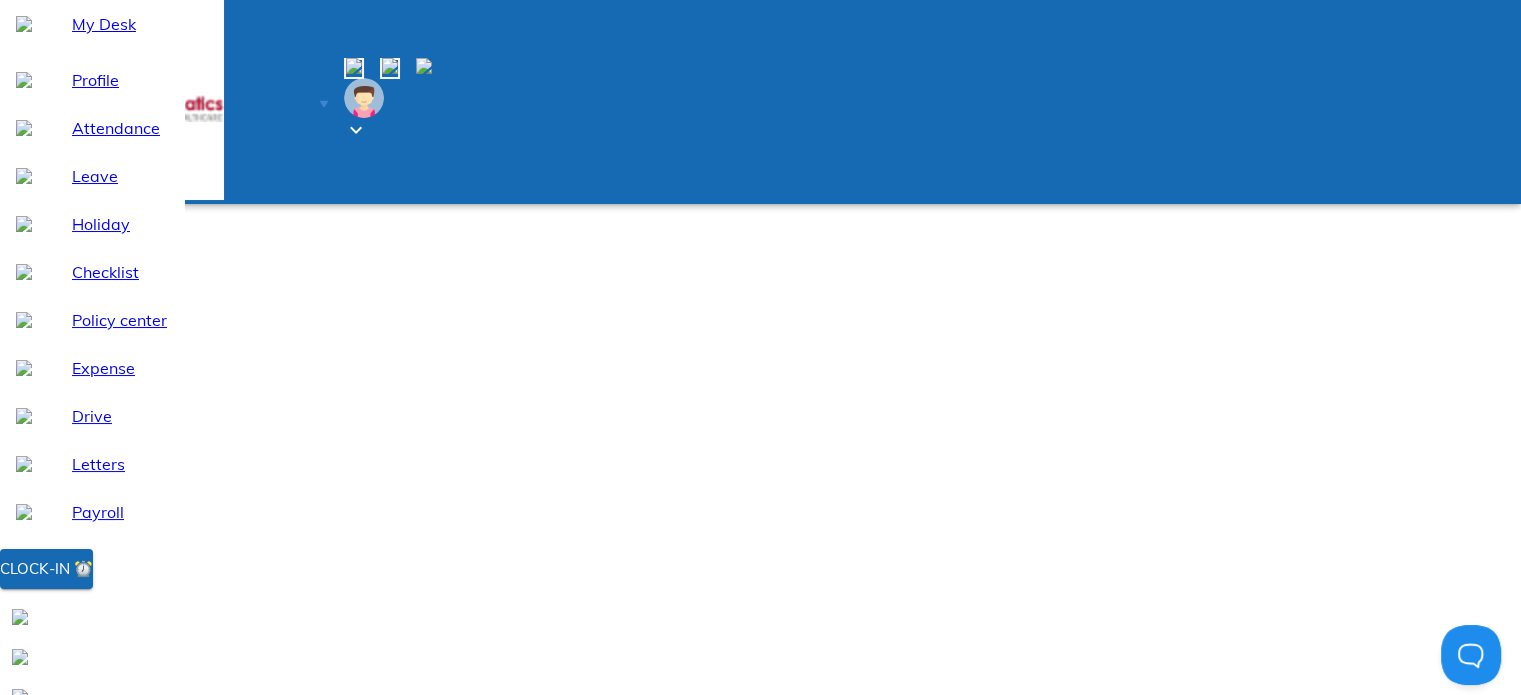 click 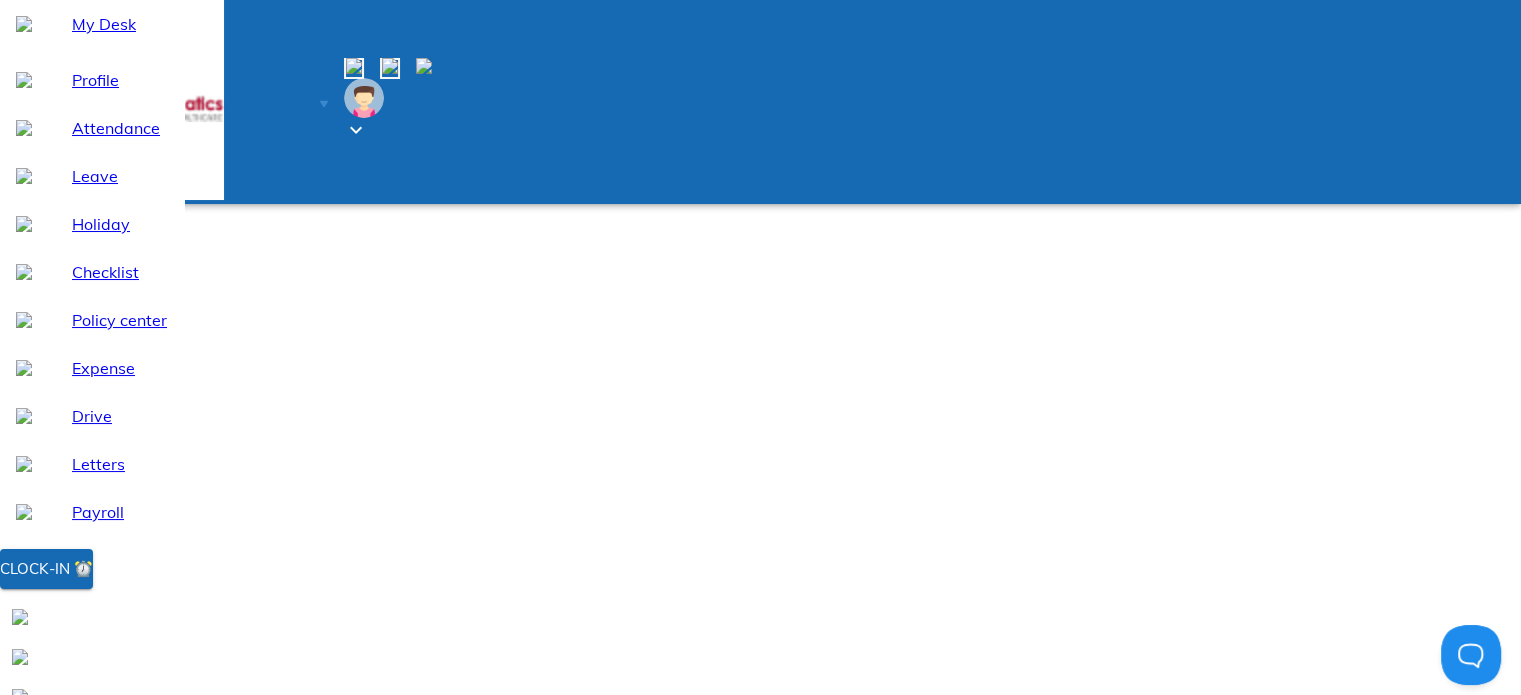click at bounding box center (50, 1044) 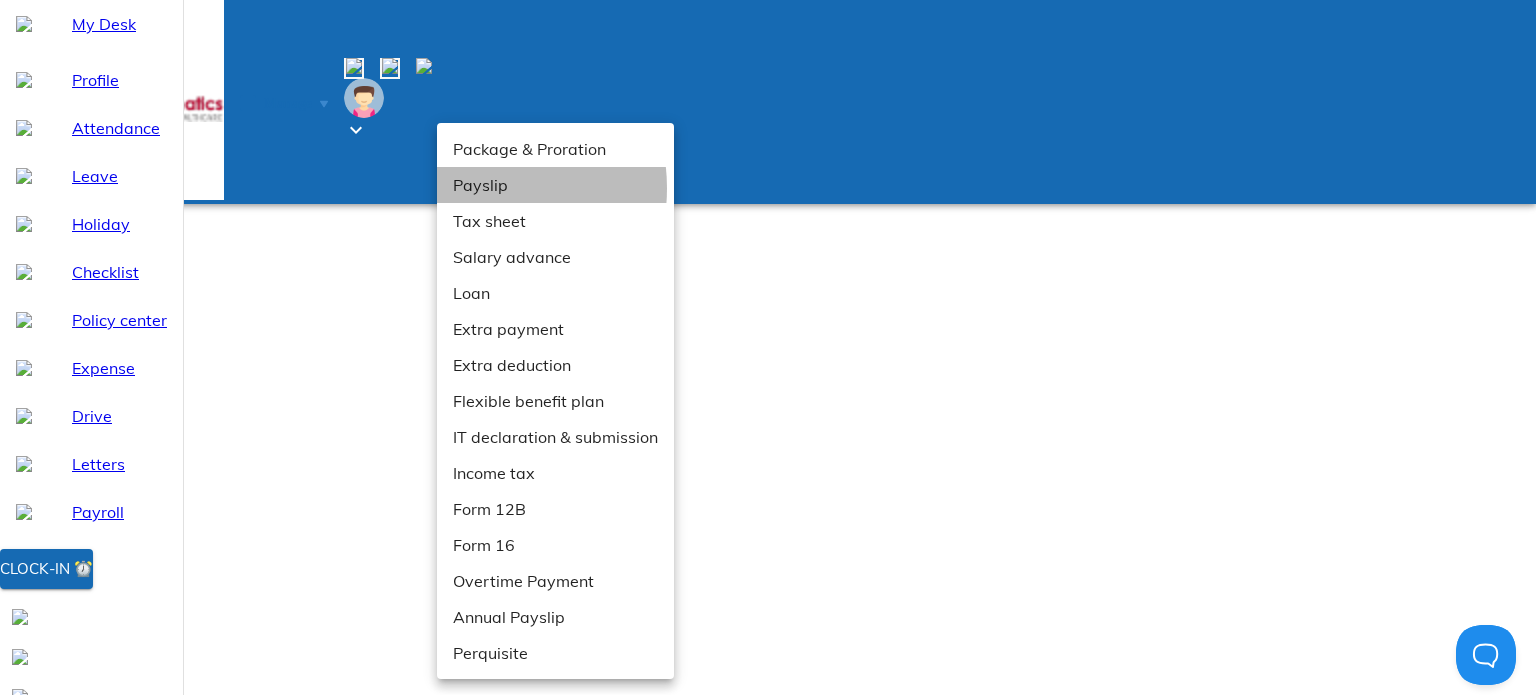 click on "Payslip" at bounding box center [555, 185] 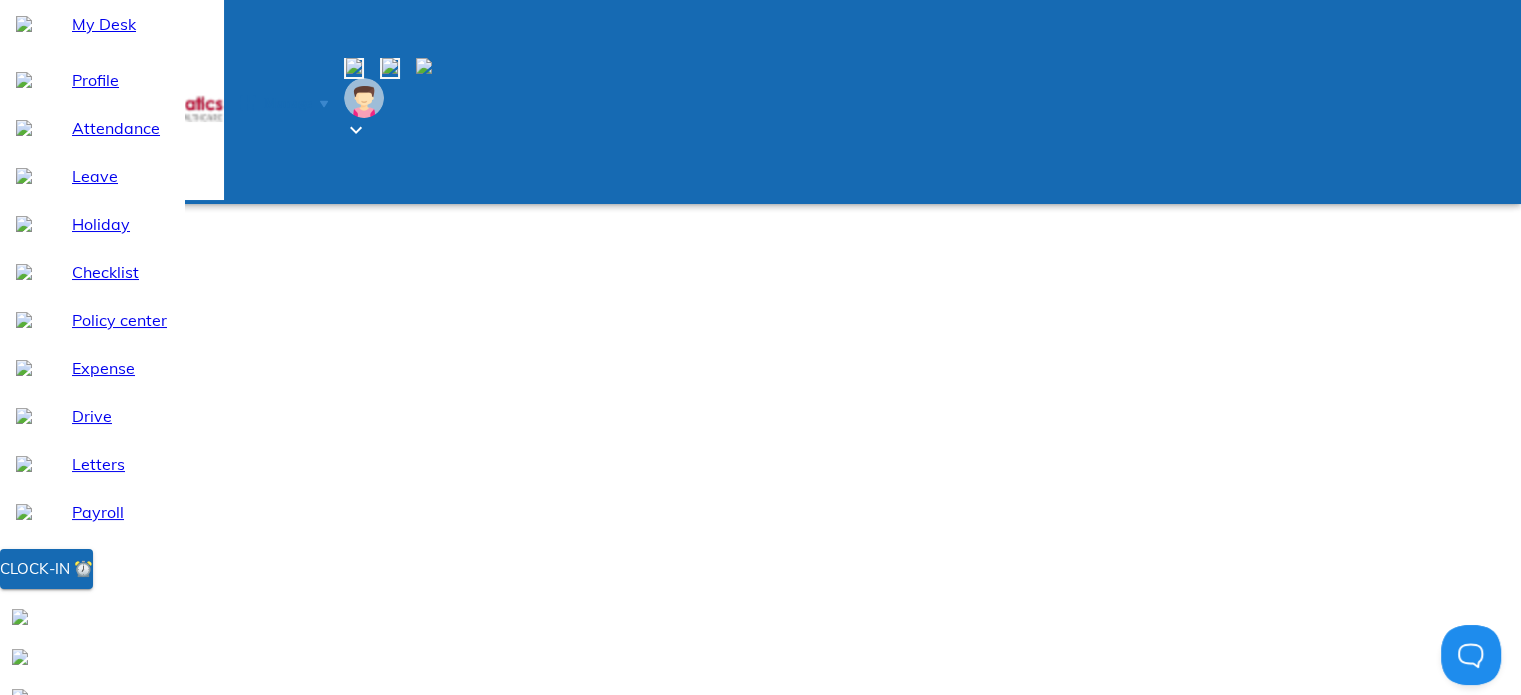 click at bounding box center [40, 1044] 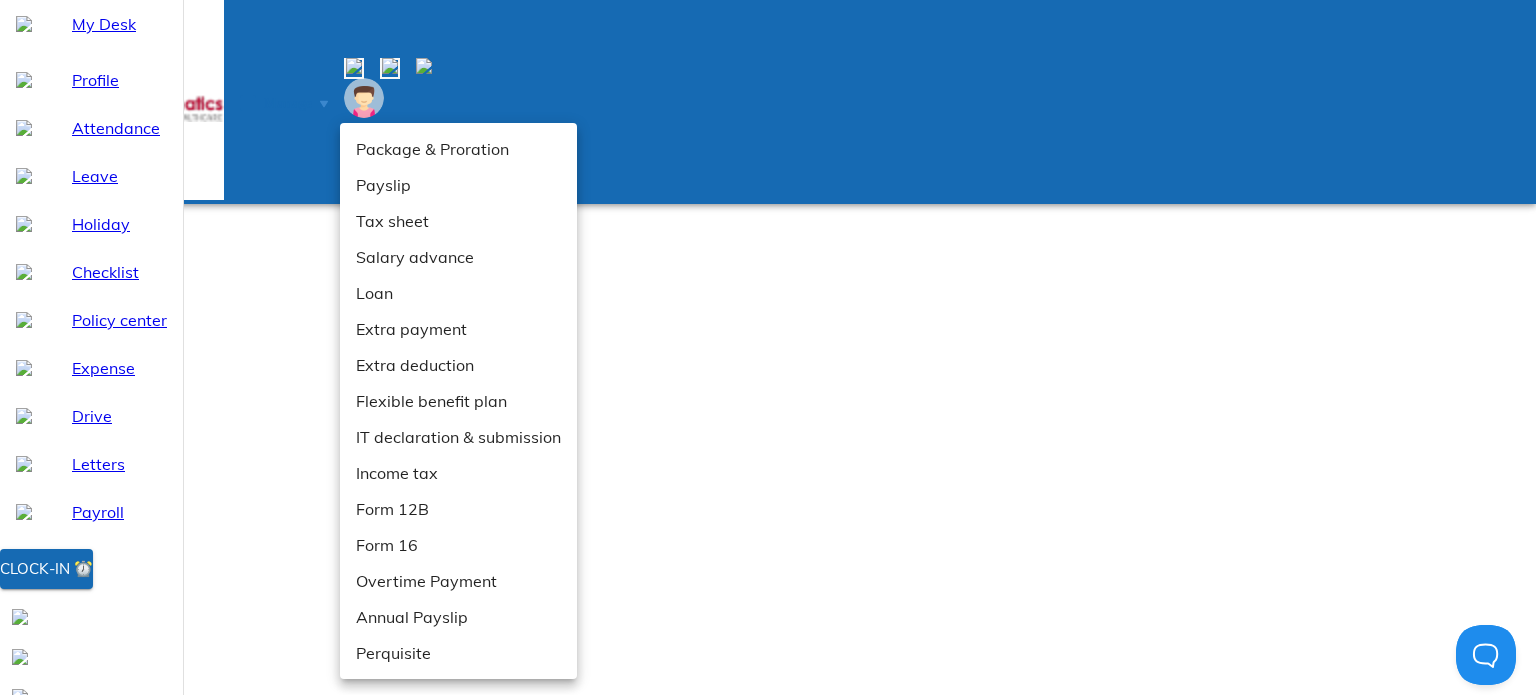 click at bounding box center (768, 347) 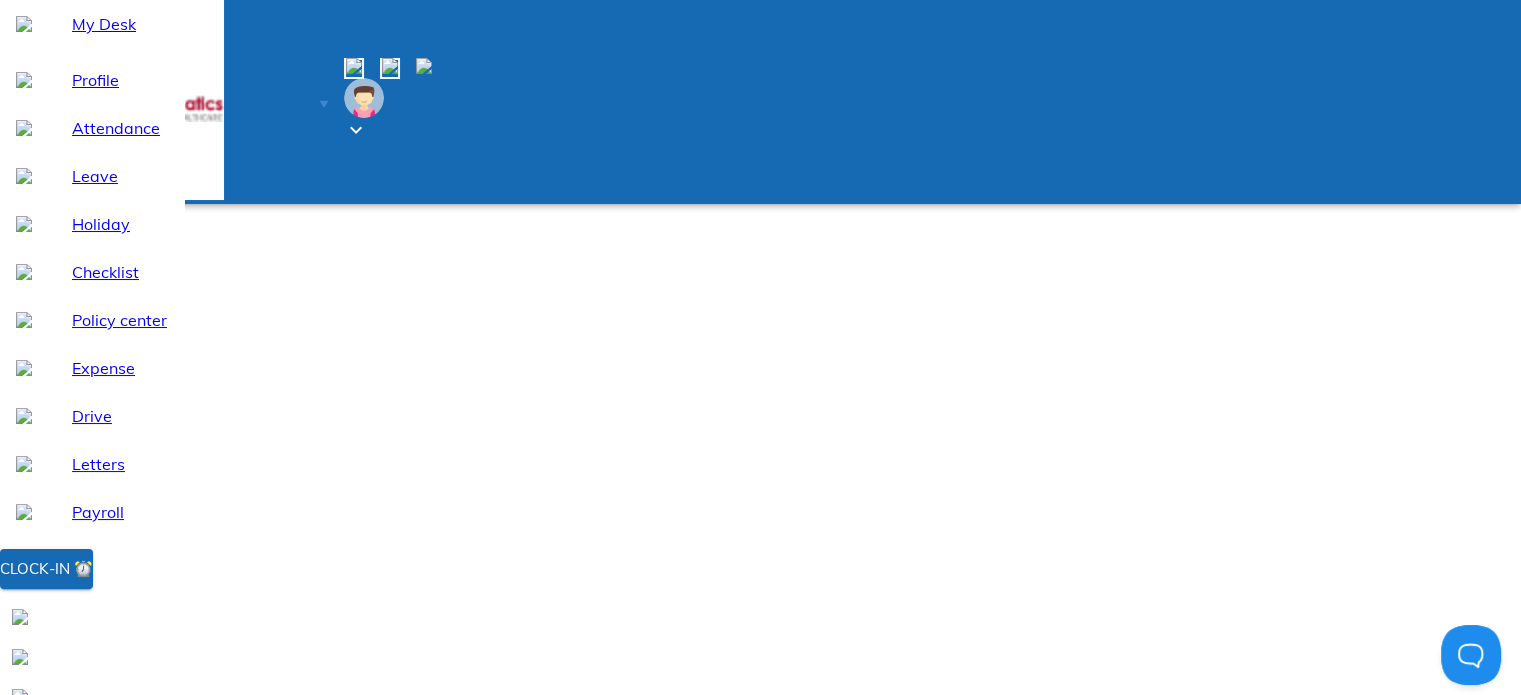 click 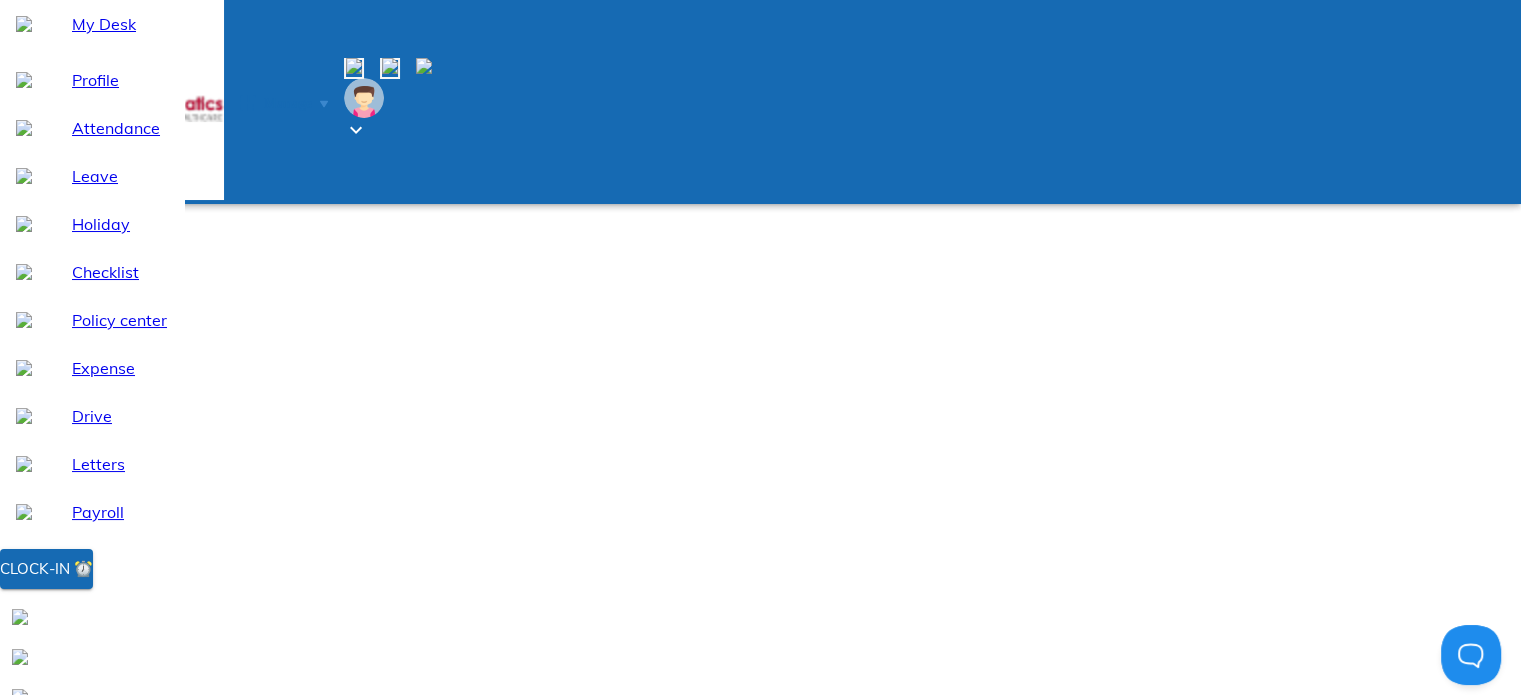 click 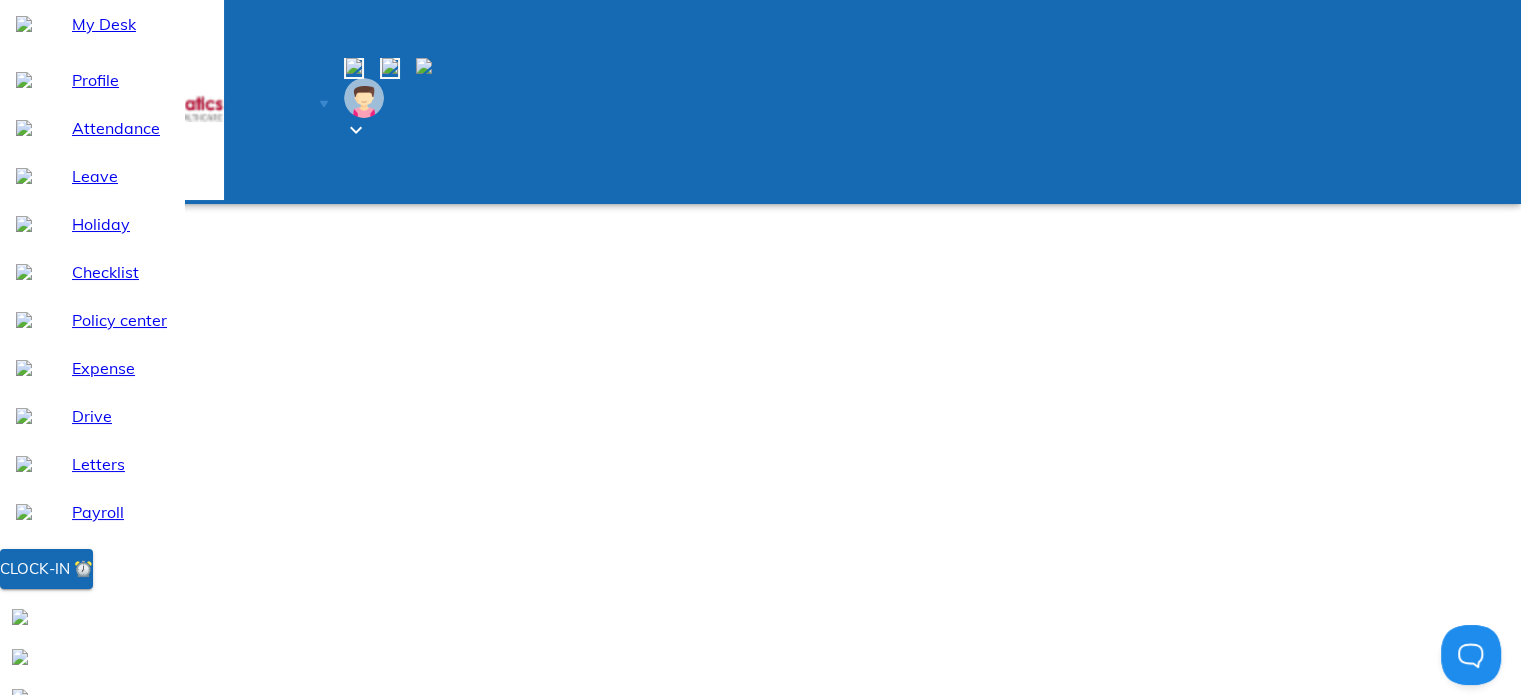 click at bounding box center (1494, 887) 